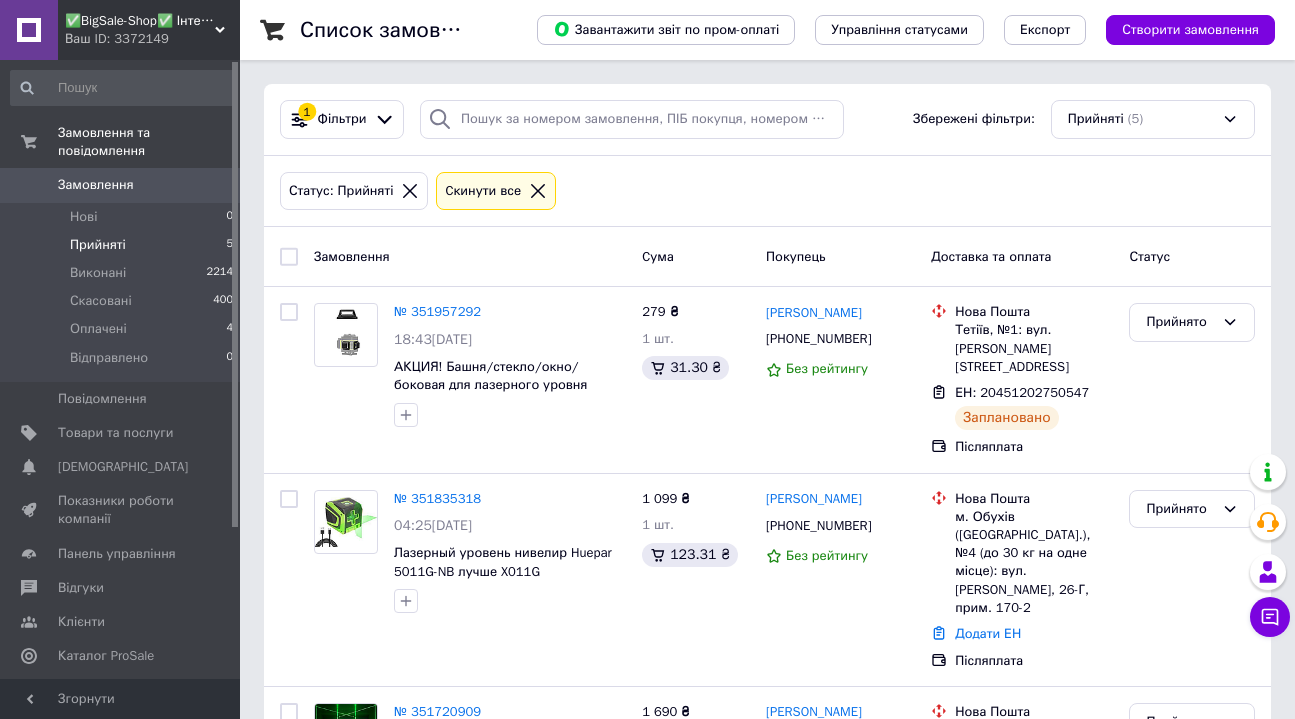 scroll, scrollTop: 0, scrollLeft: 0, axis: both 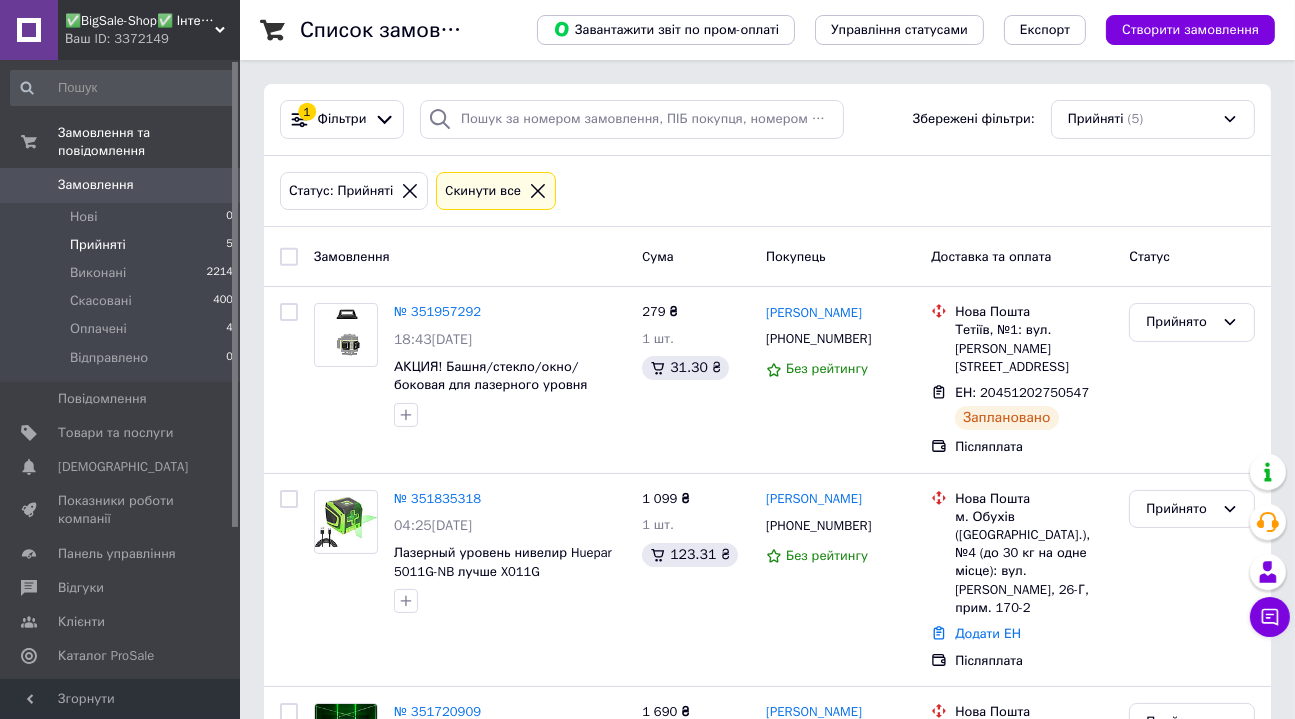 click on "Замовлення" at bounding box center [96, 185] 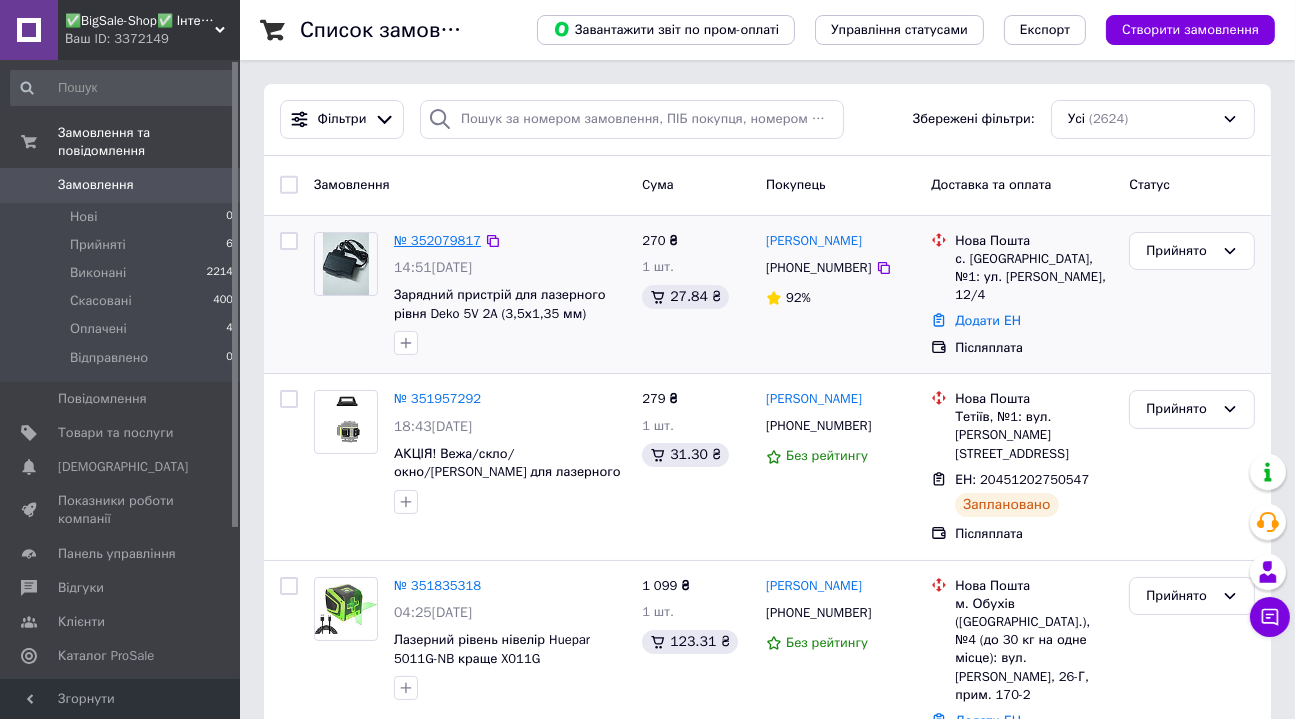 click on "№ 352079817" at bounding box center (437, 240) 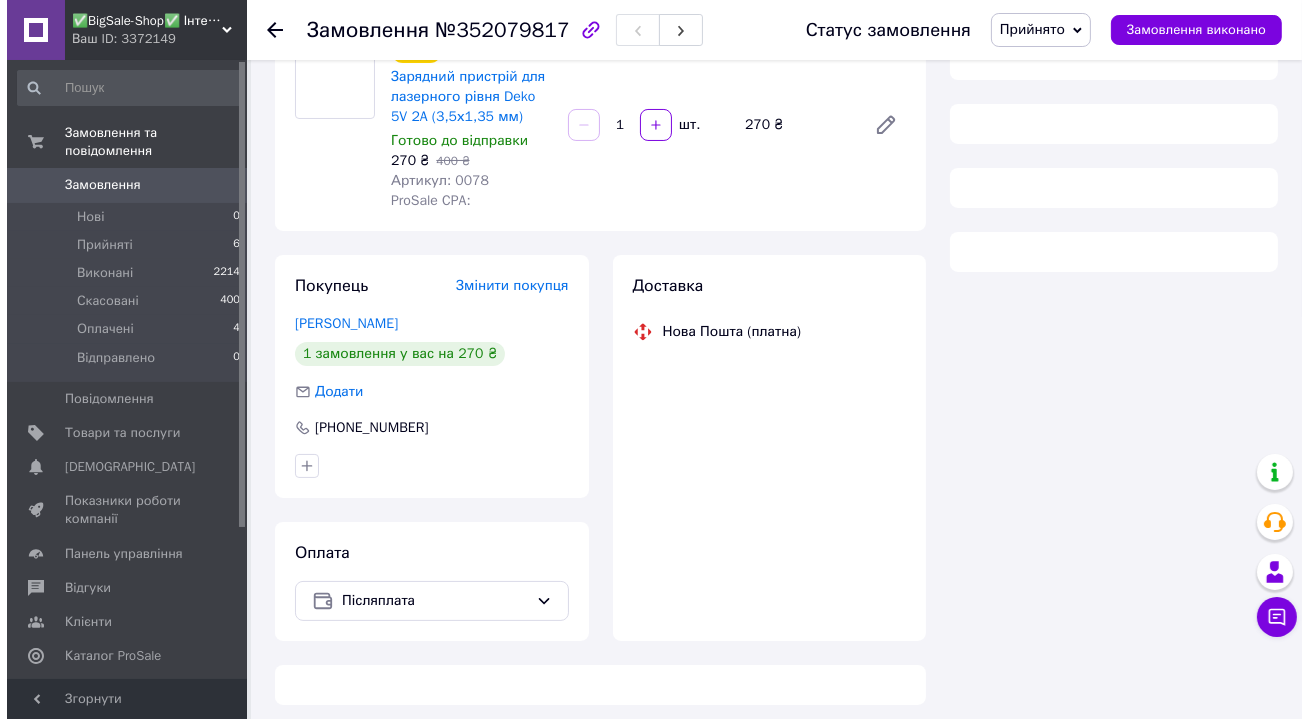 scroll, scrollTop: 194, scrollLeft: 0, axis: vertical 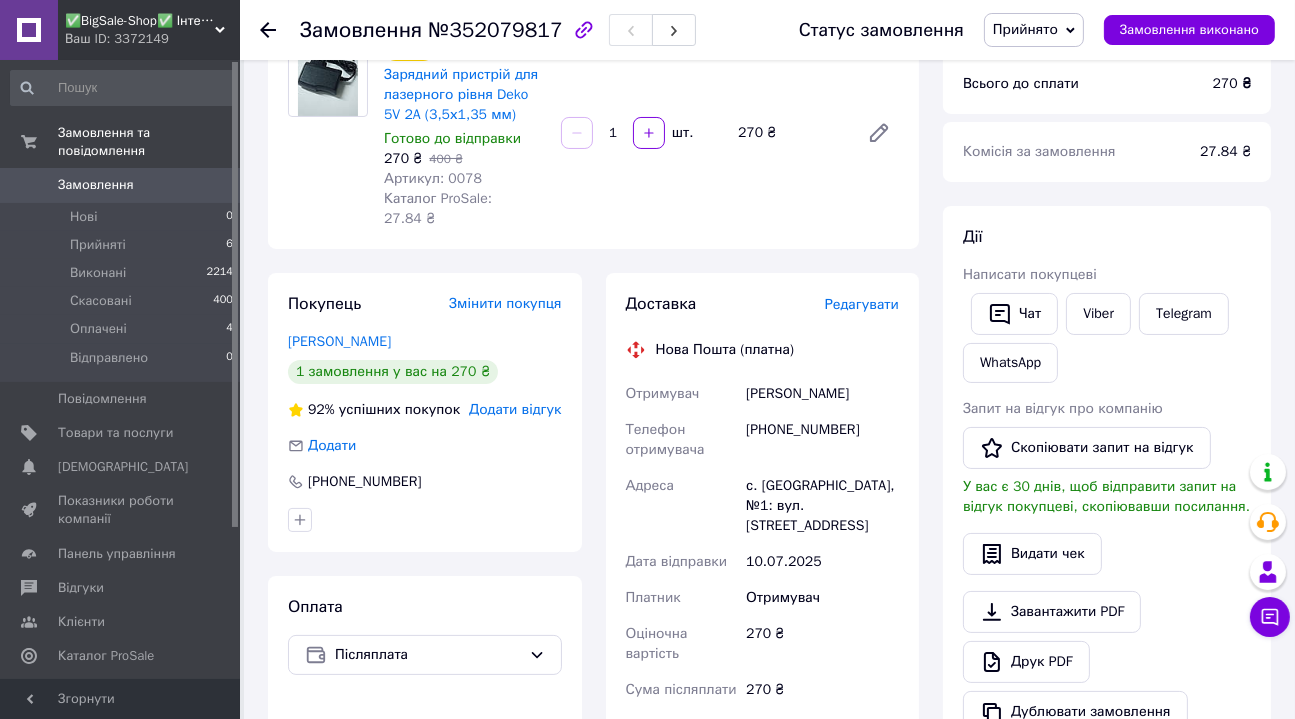 click on "Редагувати" at bounding box center [862, 304] 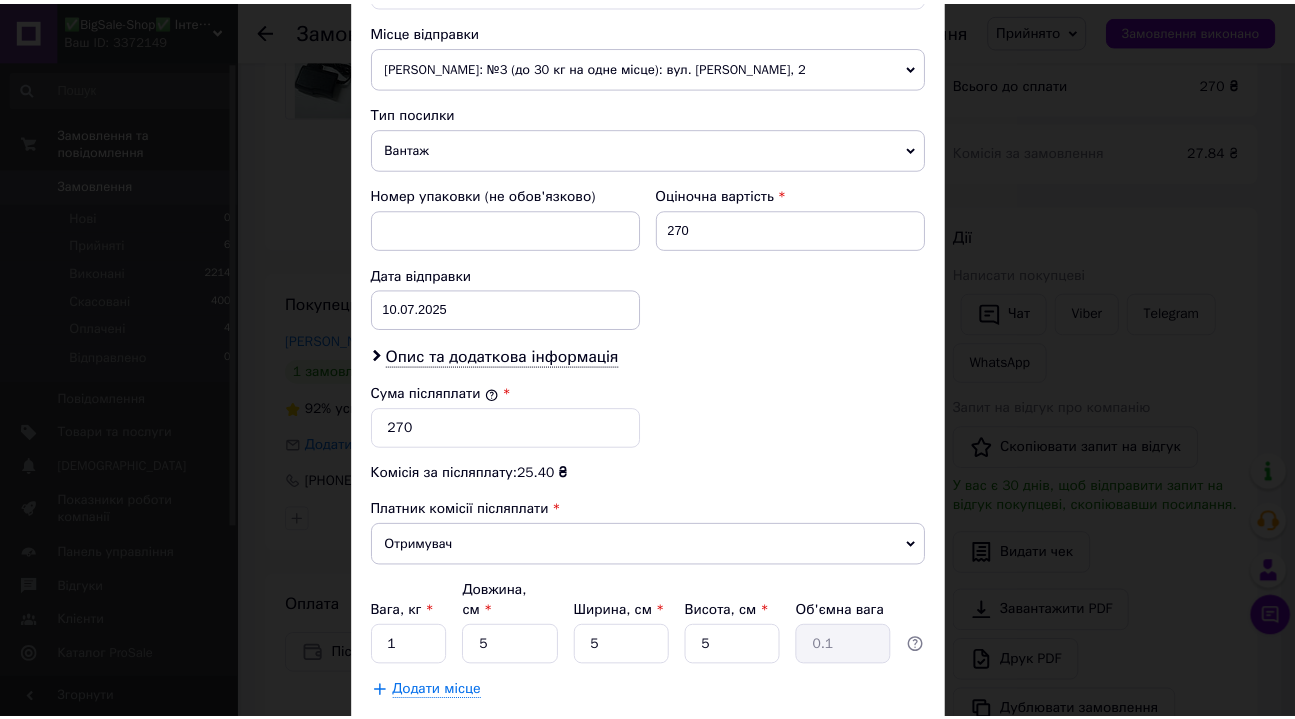 scroll, scrollTop: 793, scrollLeft: 0, axis: vertical 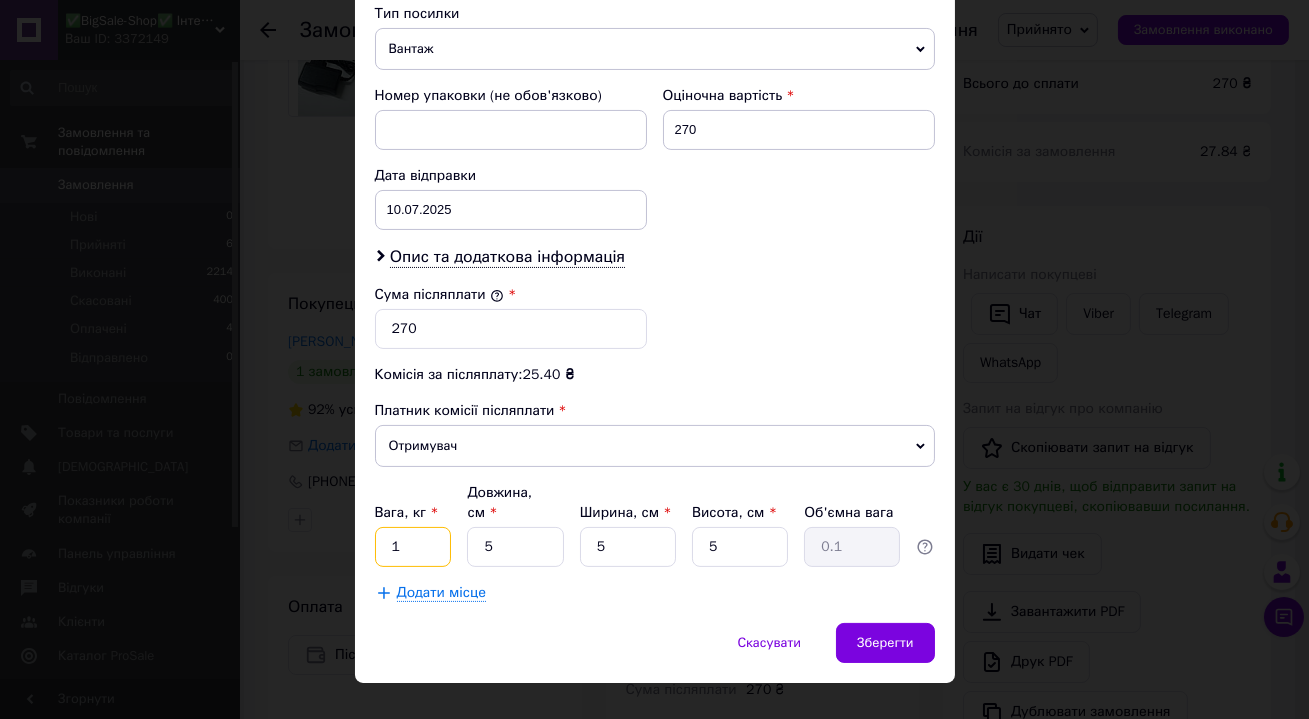 click on "1" at bounding box center [413, 547] 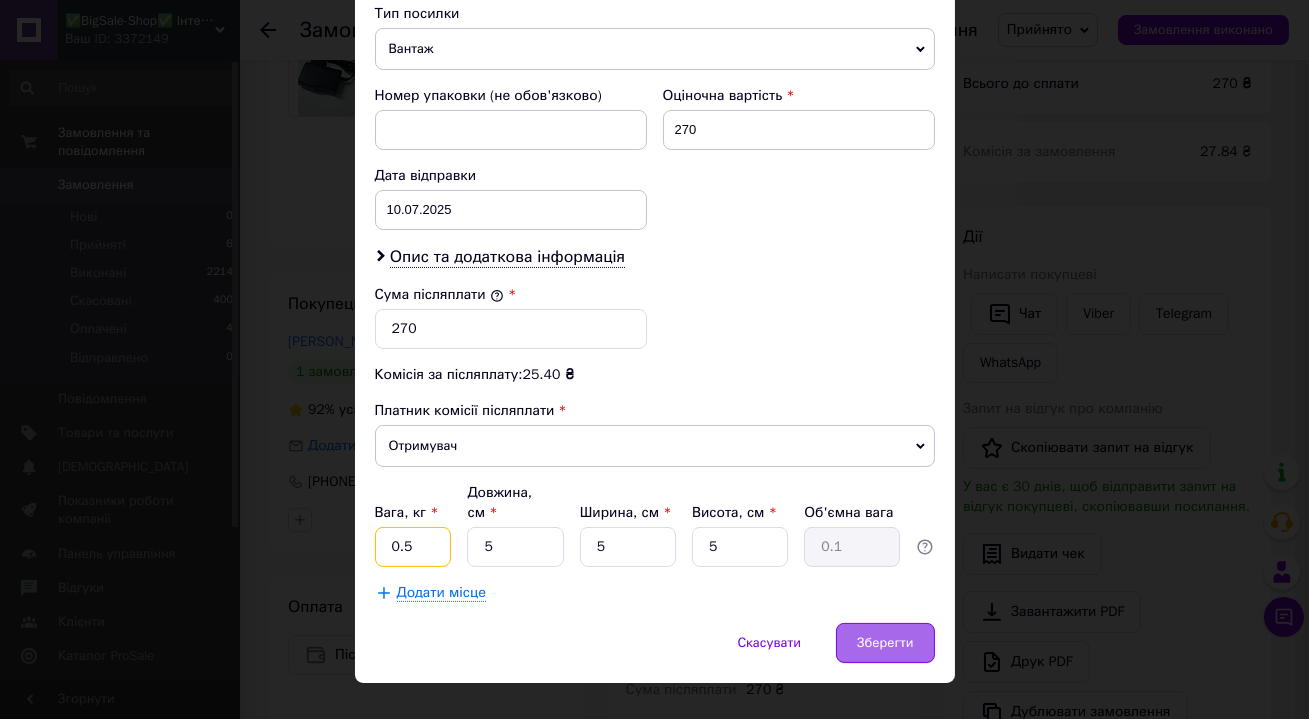 type on "0.5" 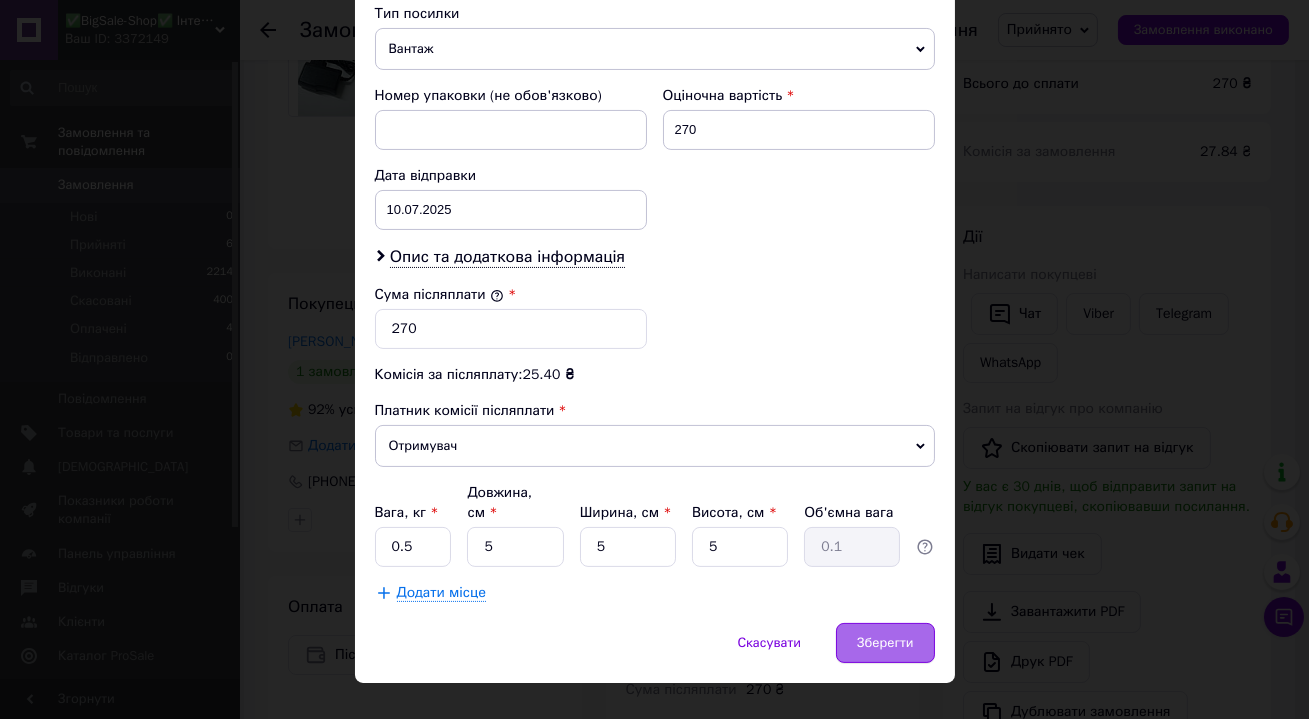 click on "Зберегти" at bounding box center [885, 643] 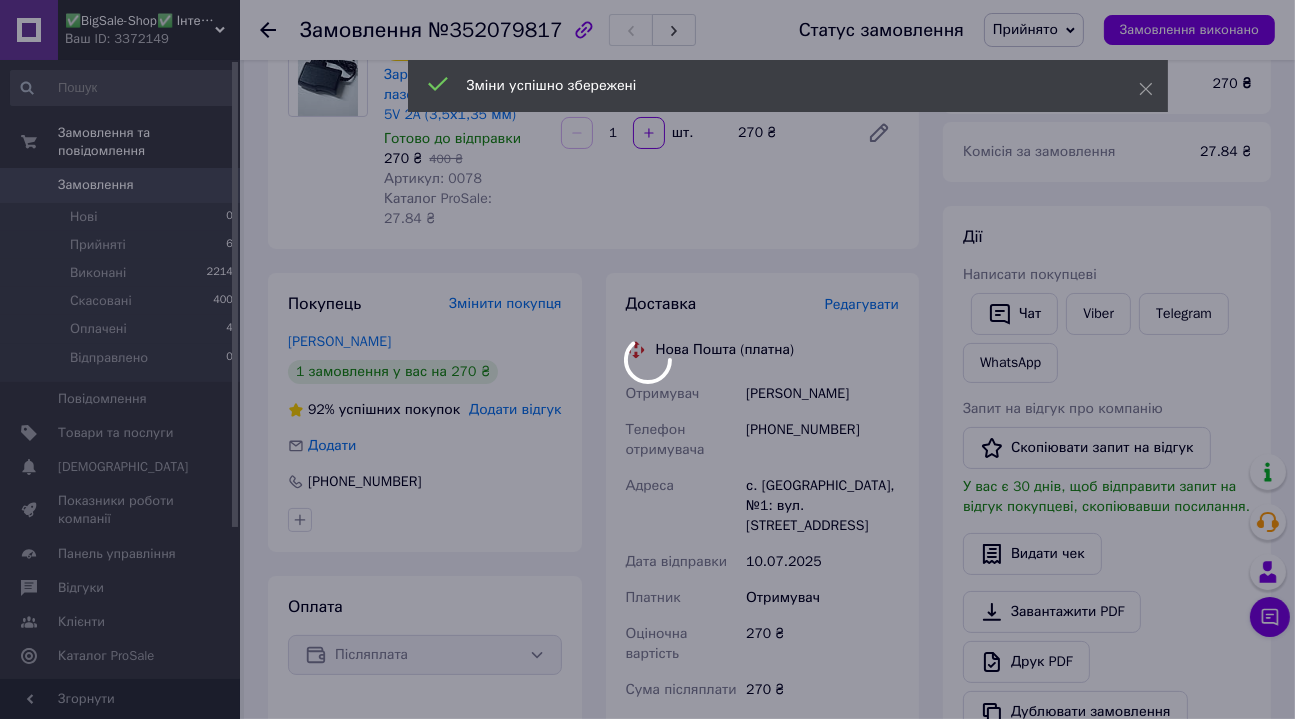 scroll, scrollTop: 467, scrollLeft: 0, axis: vertical 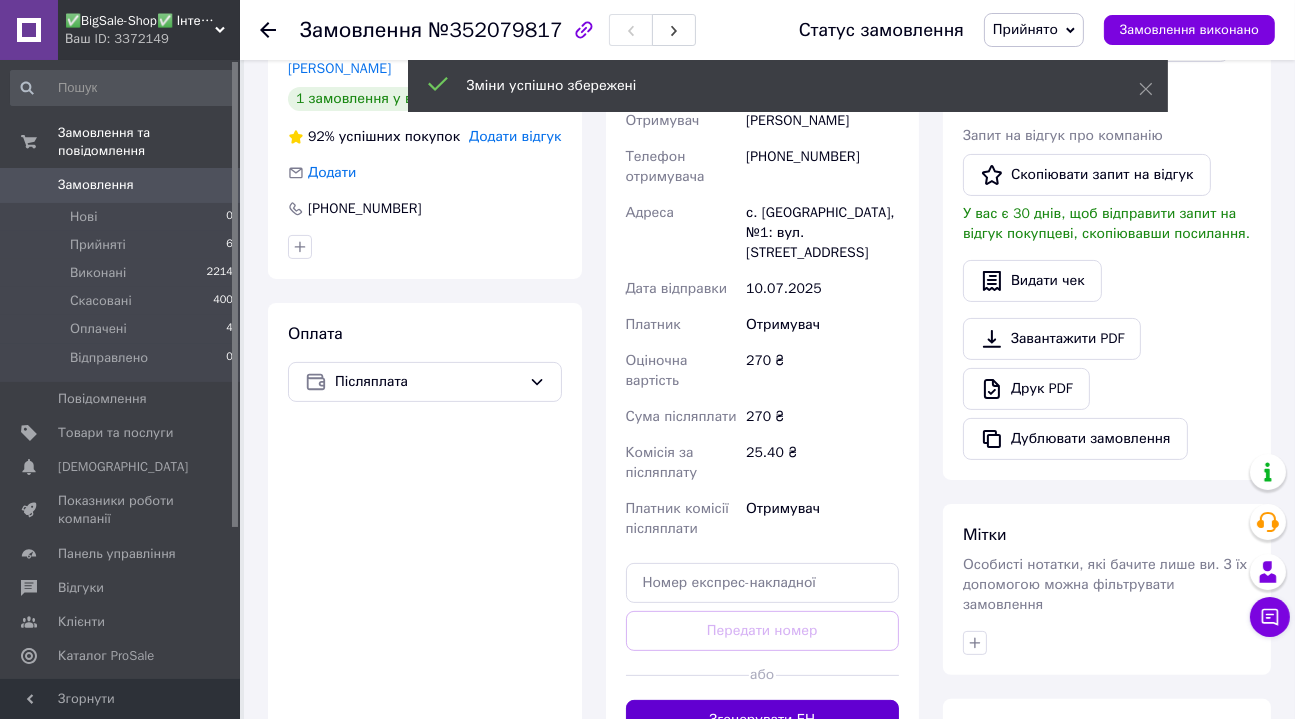 click on "Згенерувати ЕН" at bounding box center [763, 720] 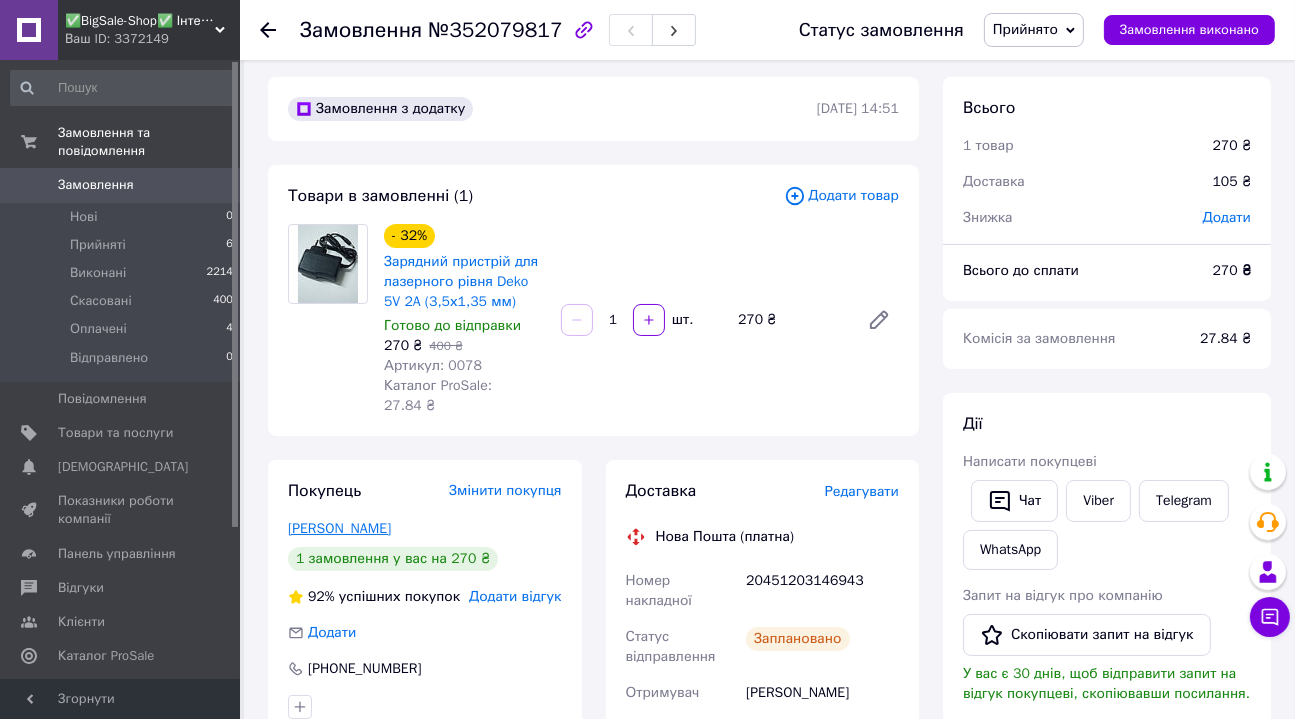 scroll, scrollTop: 0, scrollLeft: 0, axis: both 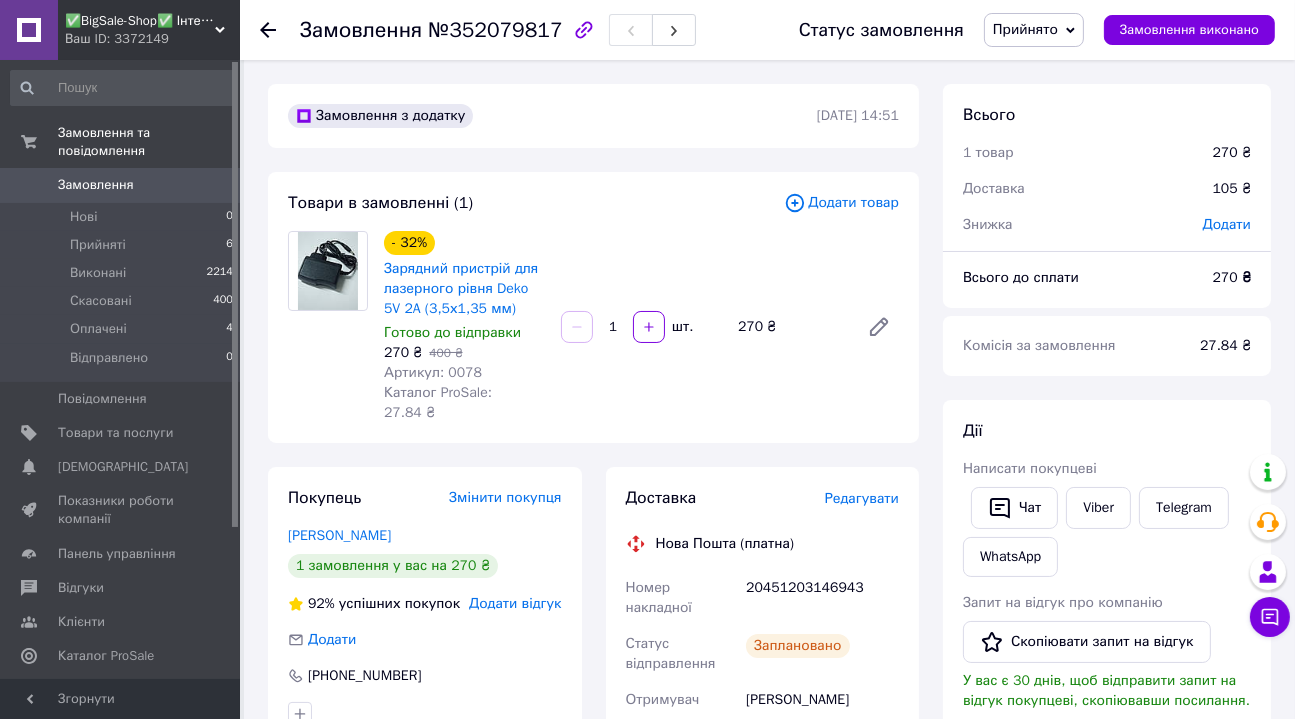 click on "Замовлення" at bounding box center [96, 185] 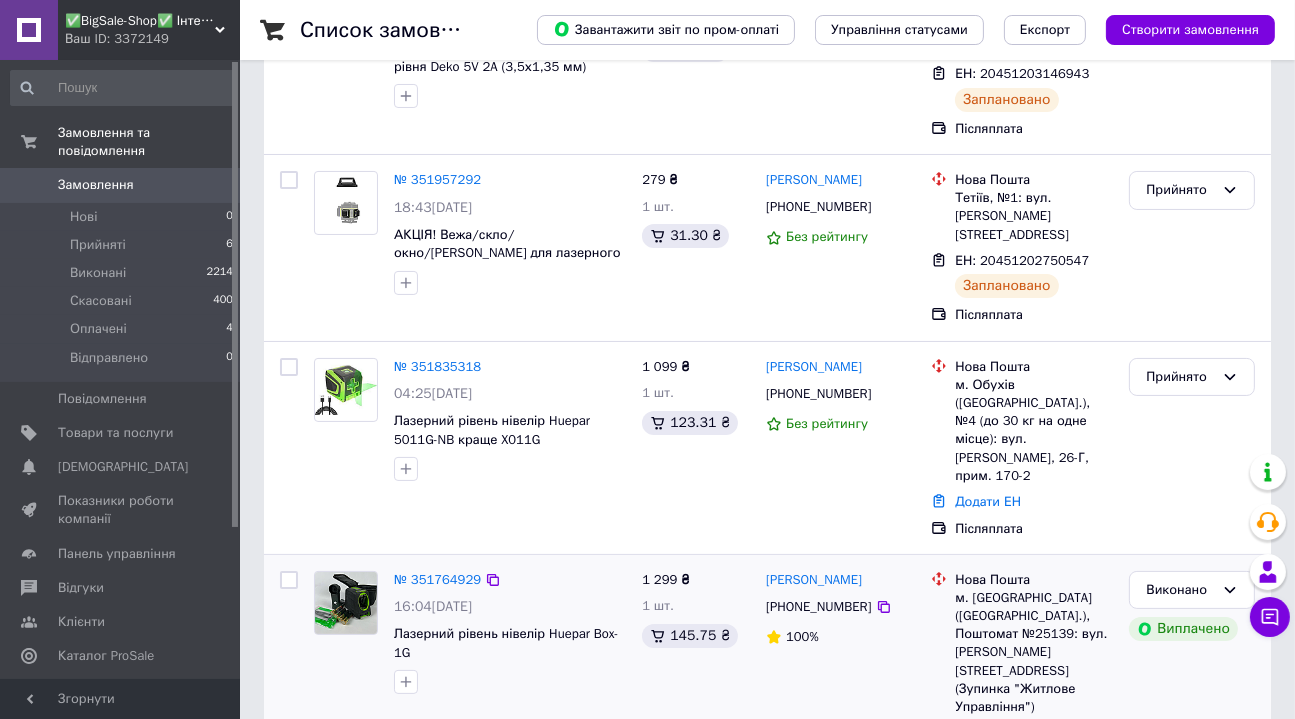scroll, scrollTop: 454, scrollLeft: 0, axis: vertical 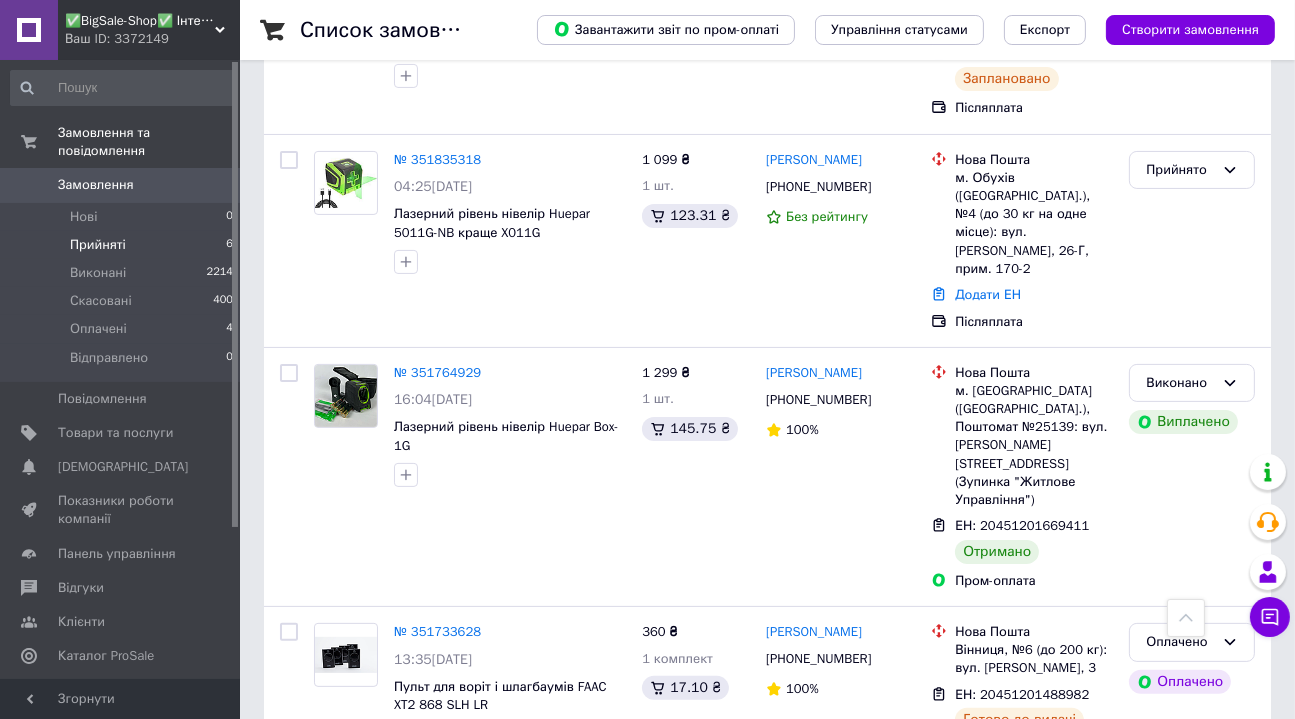 click on "Прийняті" at bounding box center (98, 245) 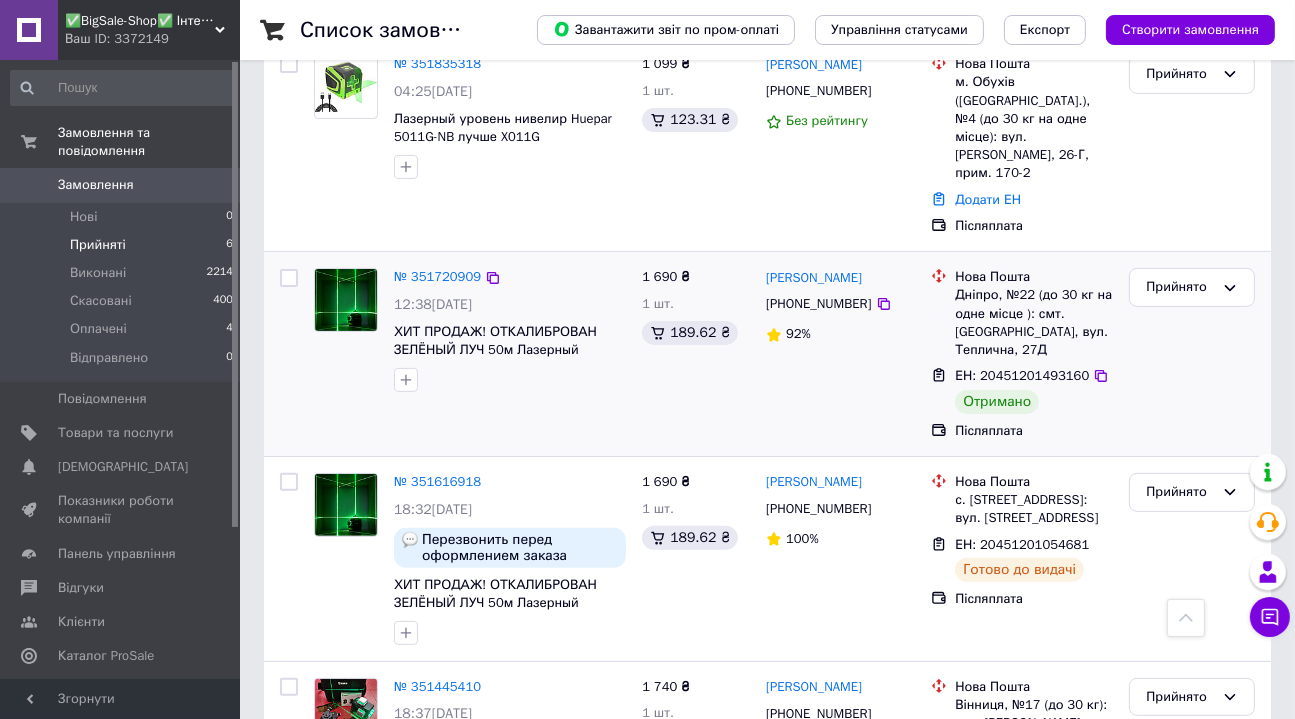 scroll, scrollTop: 677, scrollLeft: 0, axis: vertical 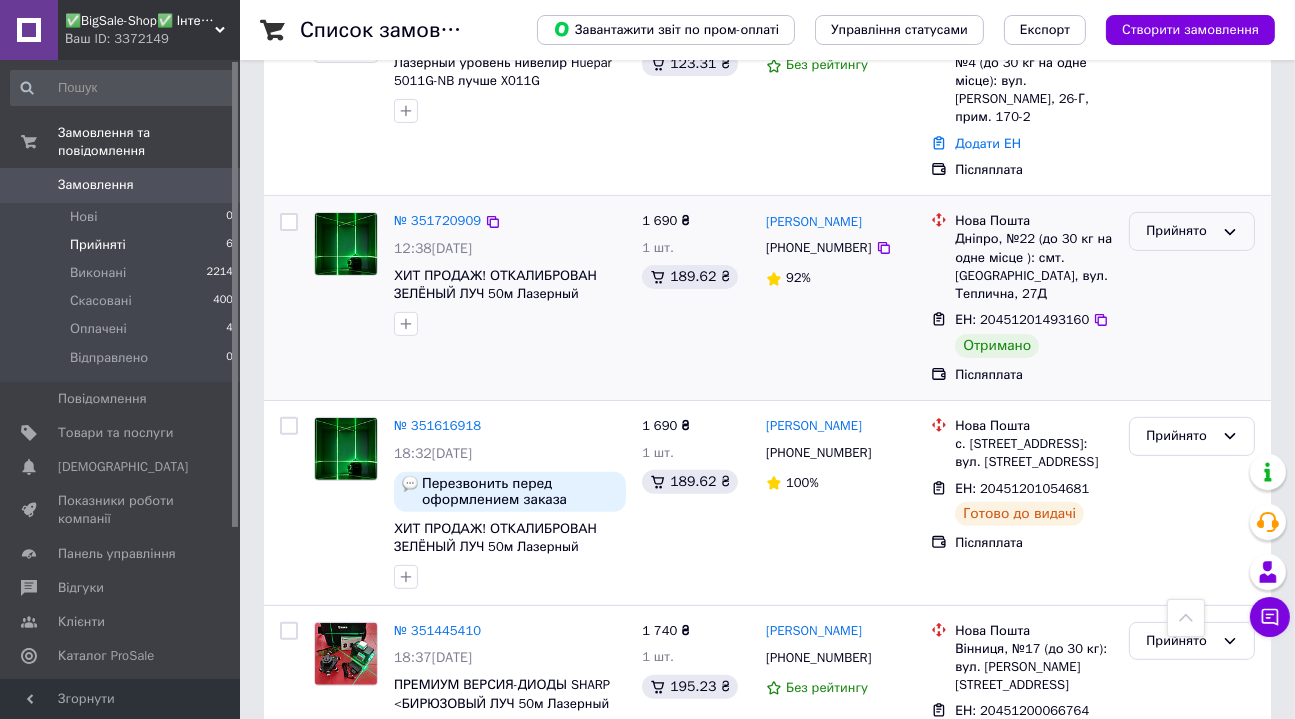 click on "Прийнято" at bounding box center [1180, 231] 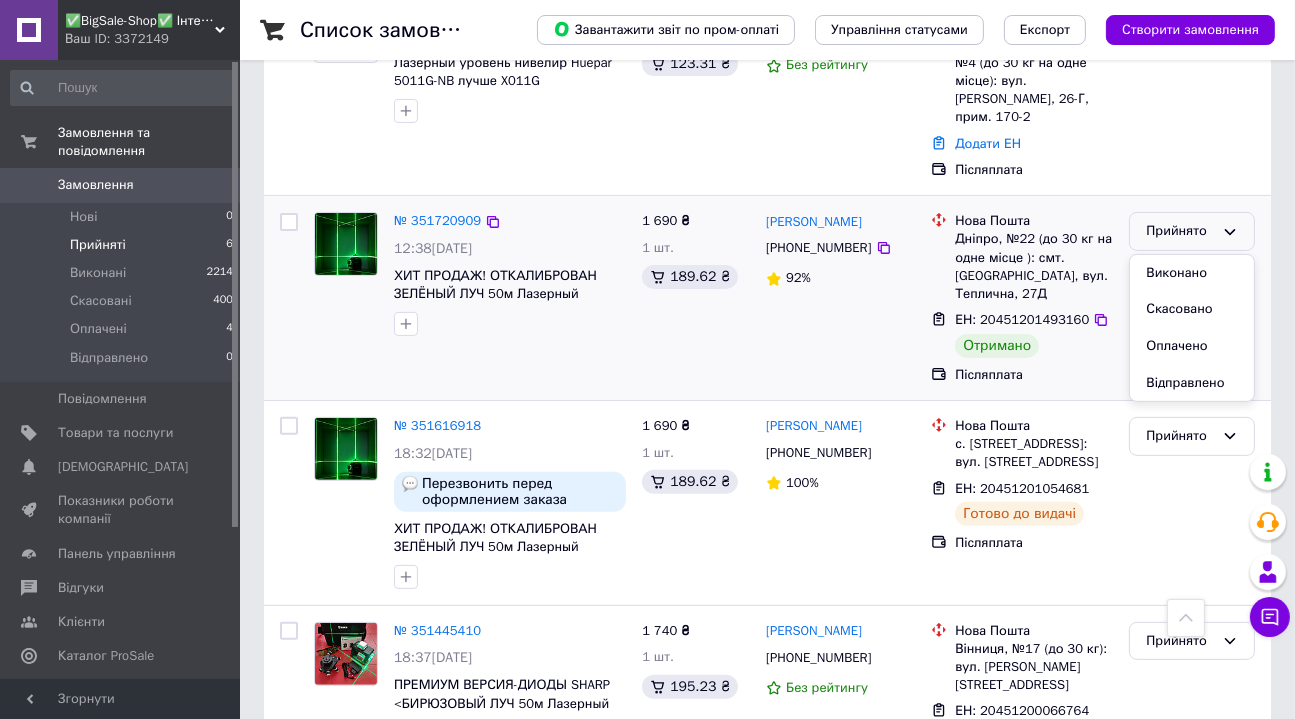 click on "Виконано" at bounding box center (1192, 273) 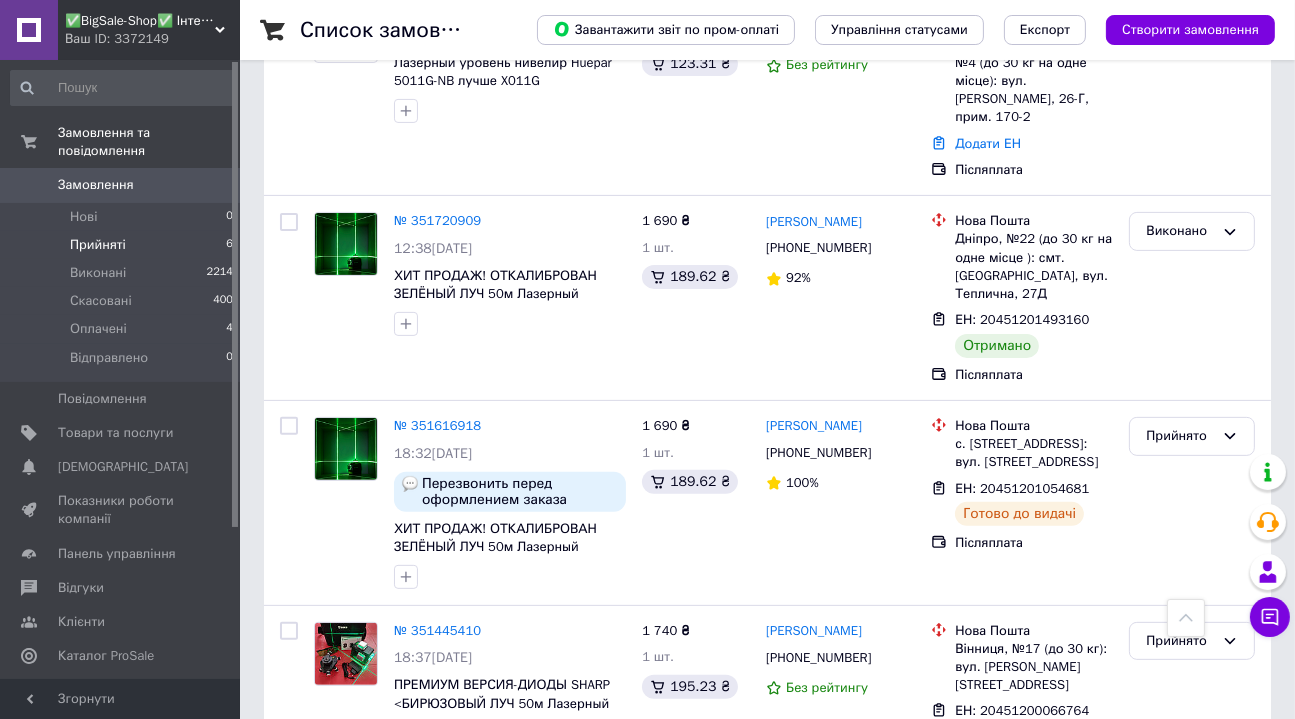 click on "Прийняті 6" at bounding box center [122, 245] 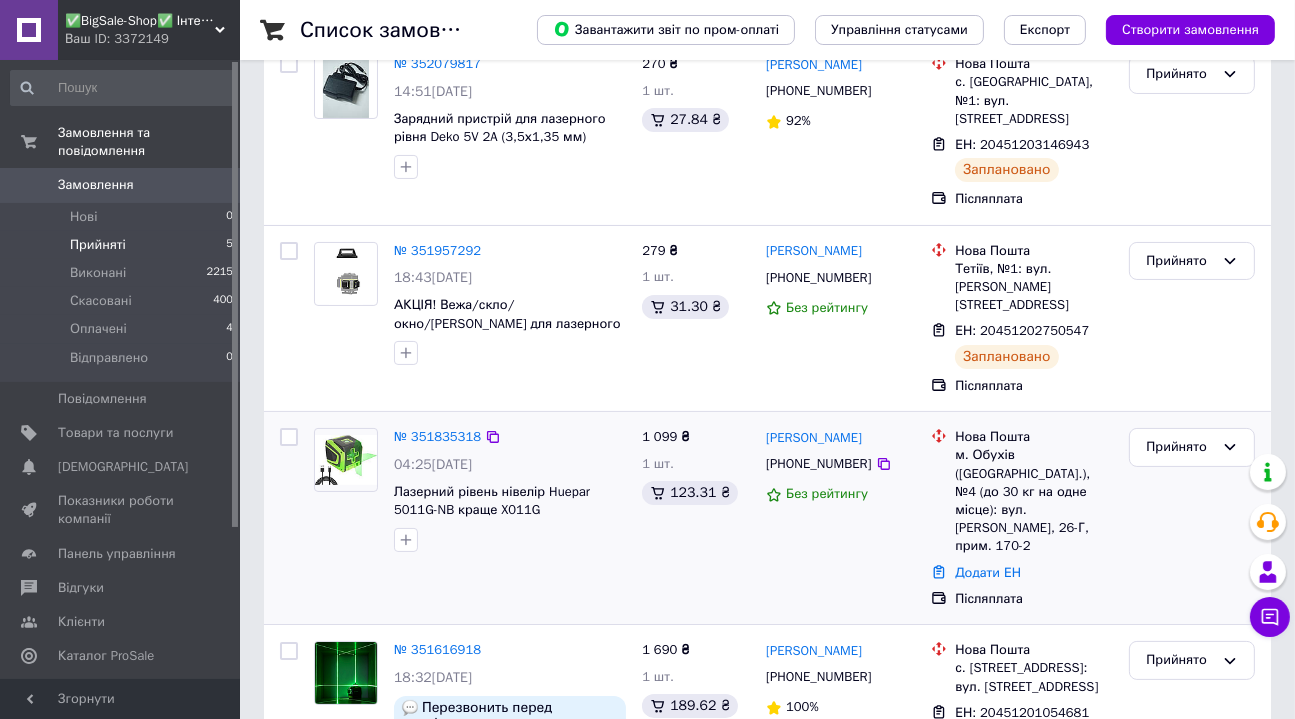 scroll, scrollTop: 272, scrollLeft: 0, axis: vertical 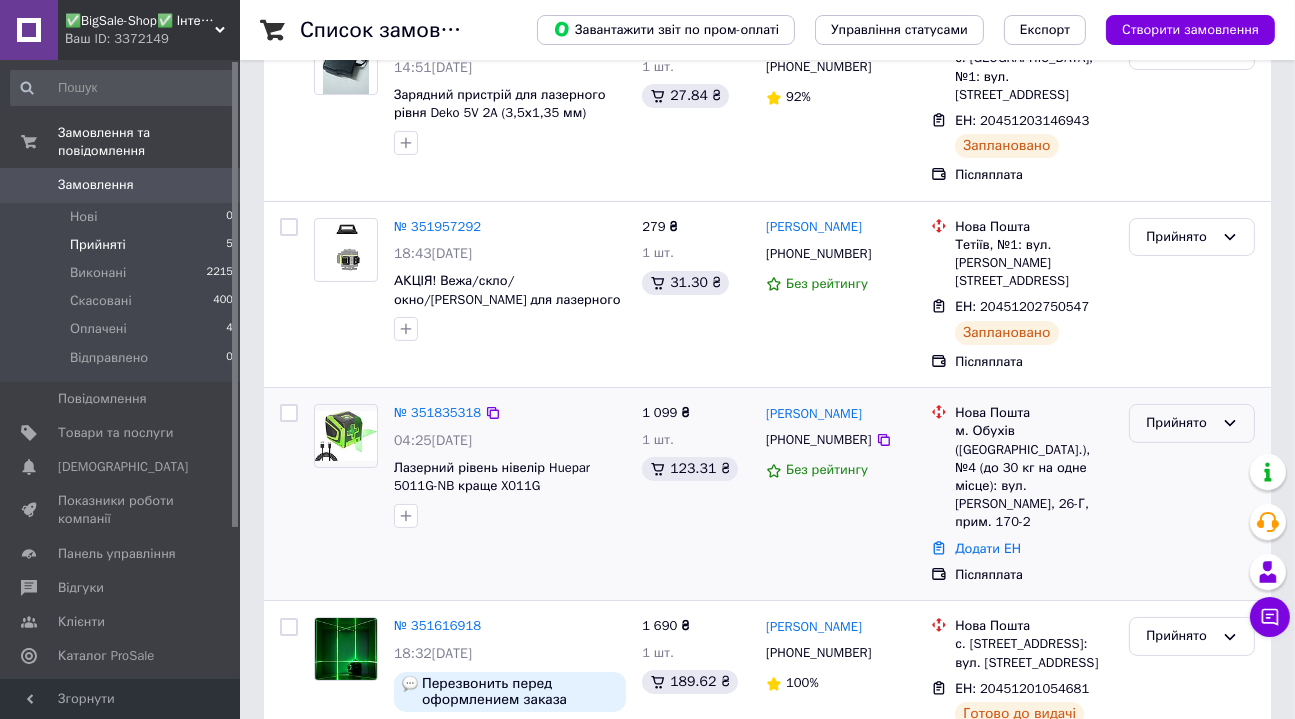 click on "Прийнято" at bounding box center [1180, 423] 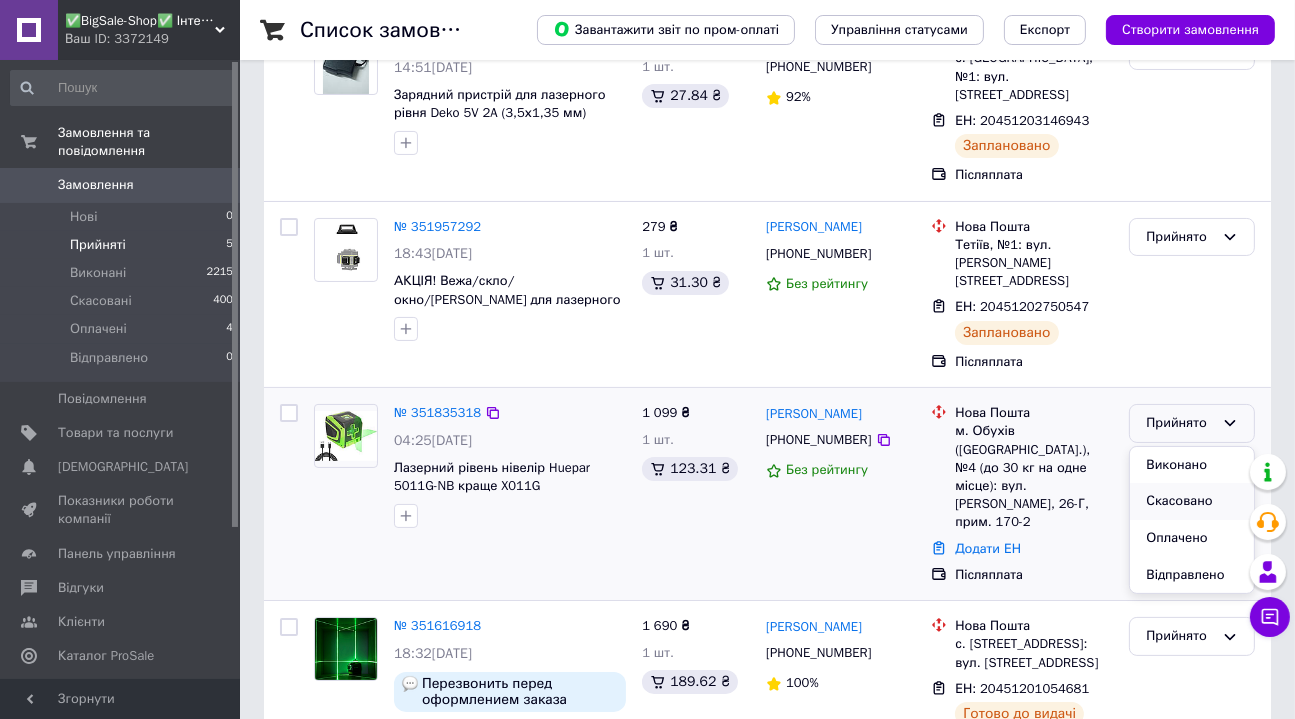 click on "Скасовано" at bounding box center [1192, 501] 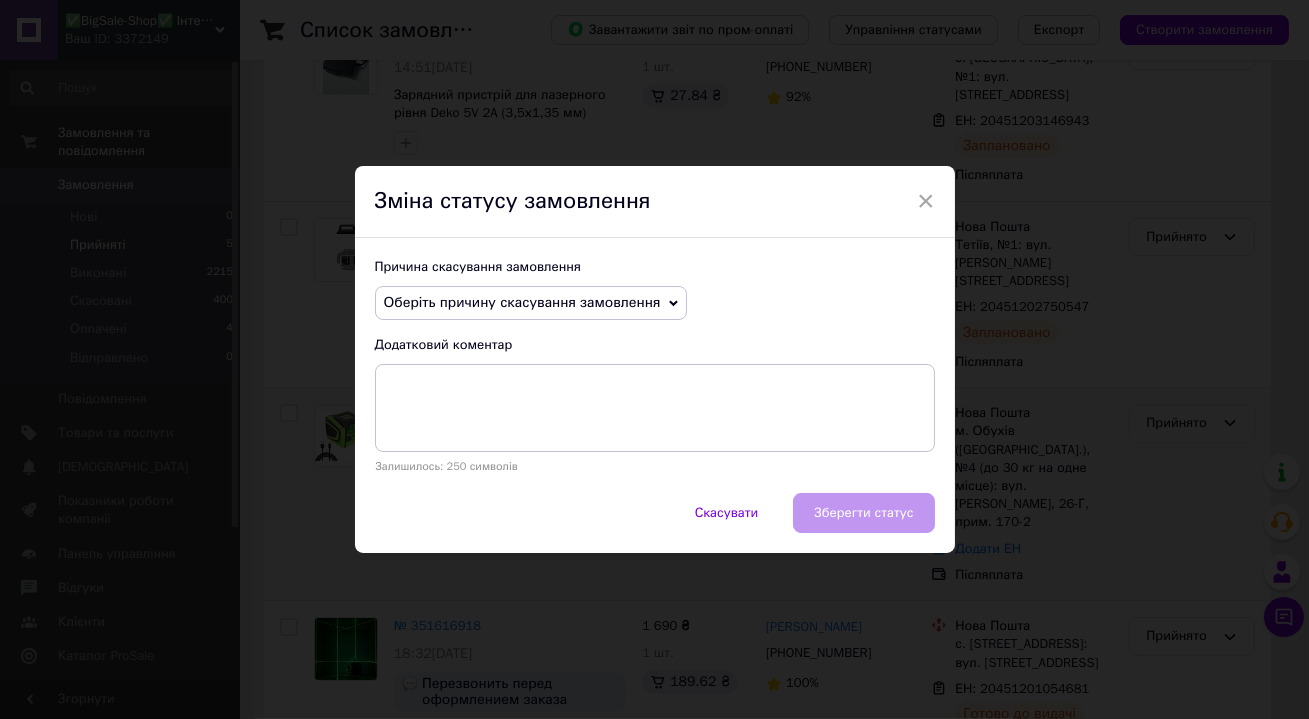 click on "Оберіть причину скасування замовлення" at bounding box center [522, 302] 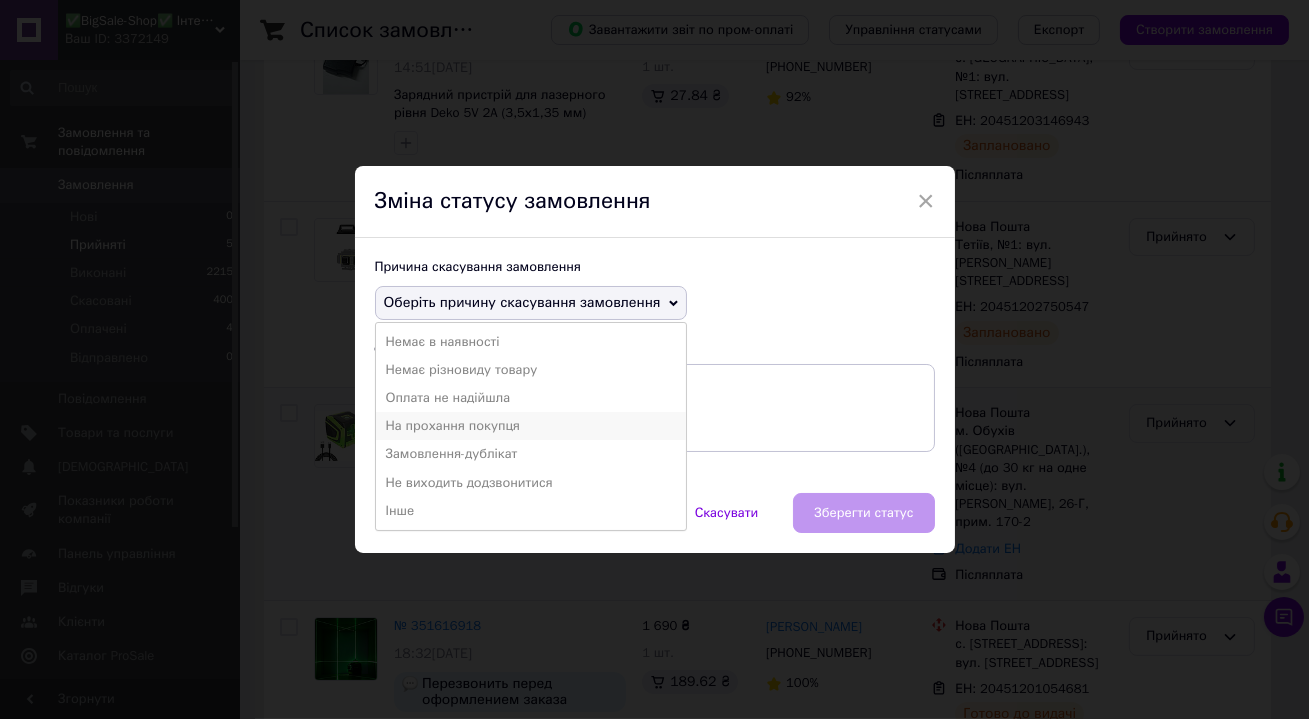 click on "На прохання покупця" at bounding box center (531, 426) 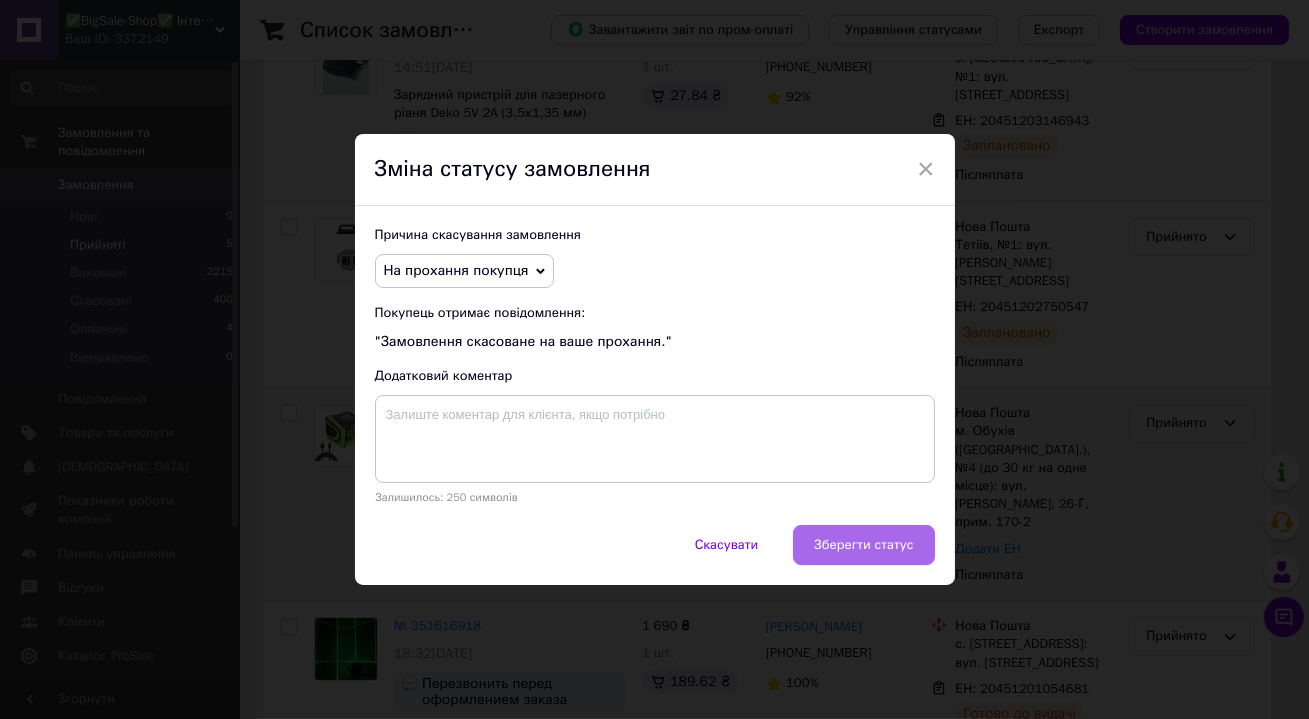 click on "Зберегти статус" at bounding box center (863, 545) 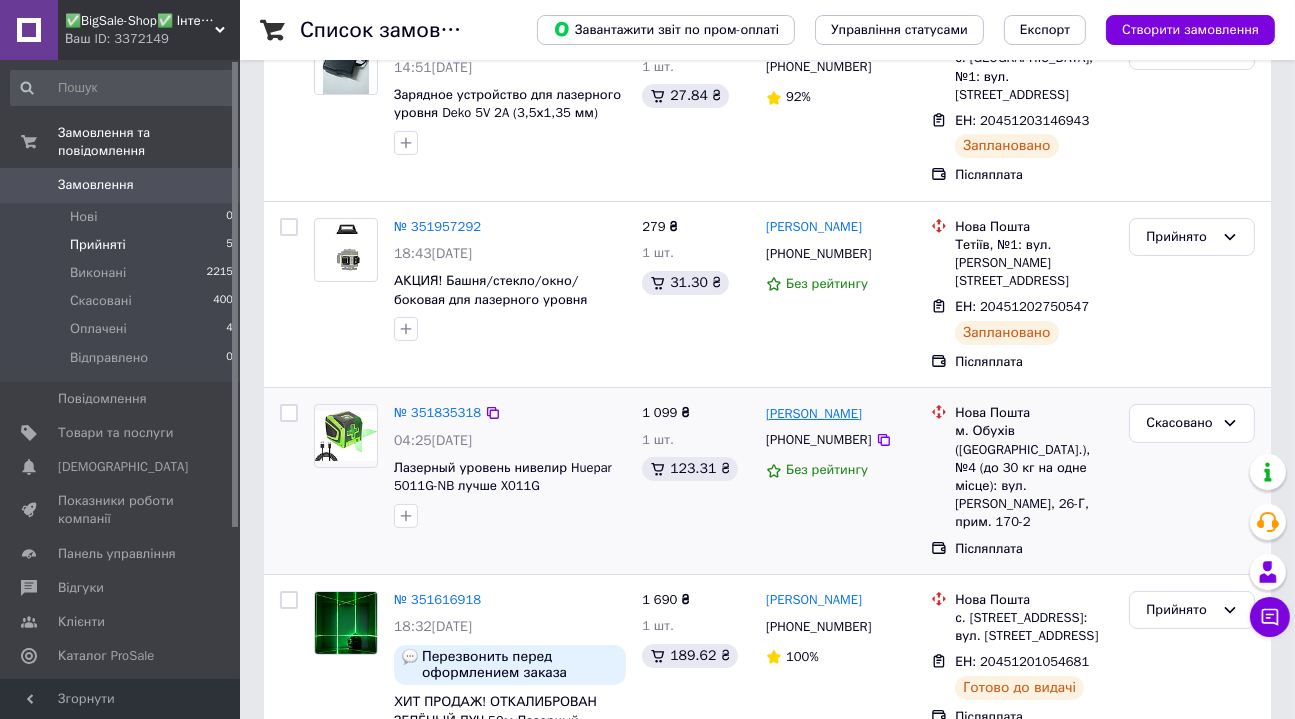 click on "[PERSON_NAME]" at bounding box center (814, 414) 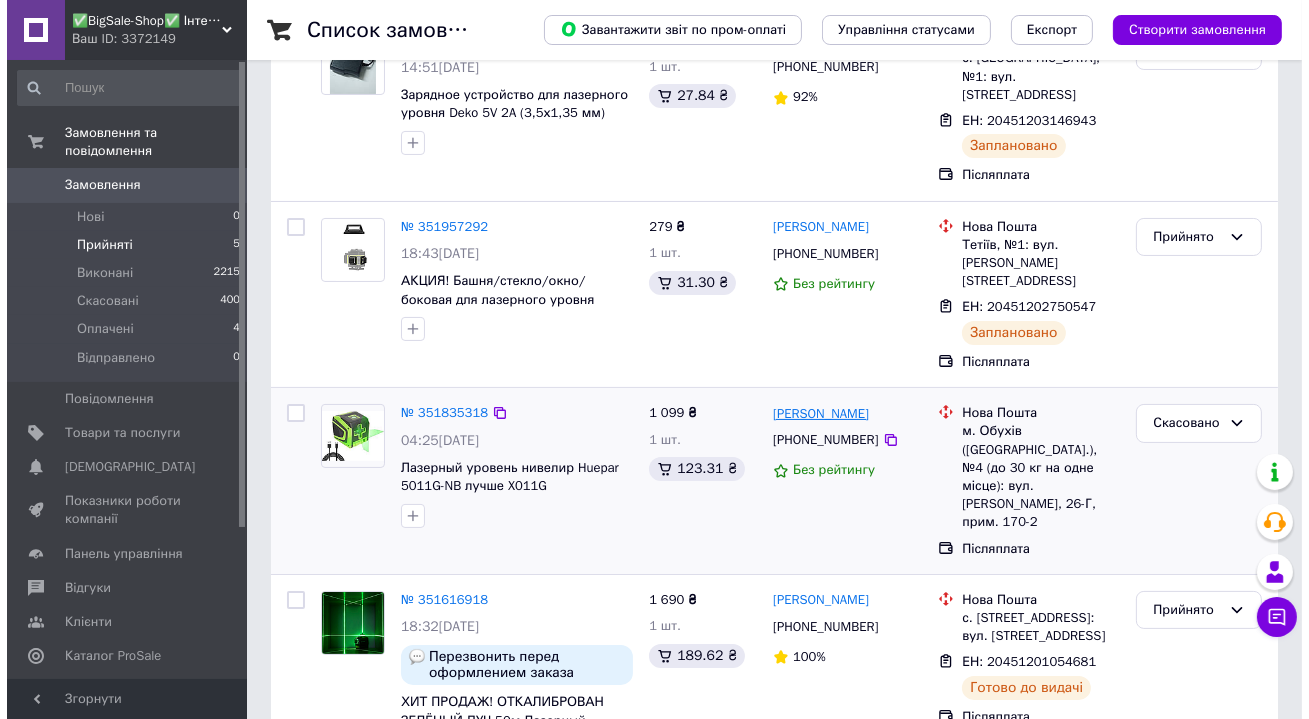 scroll, scrollTop: 0, scrollLeft: 0, axis: both 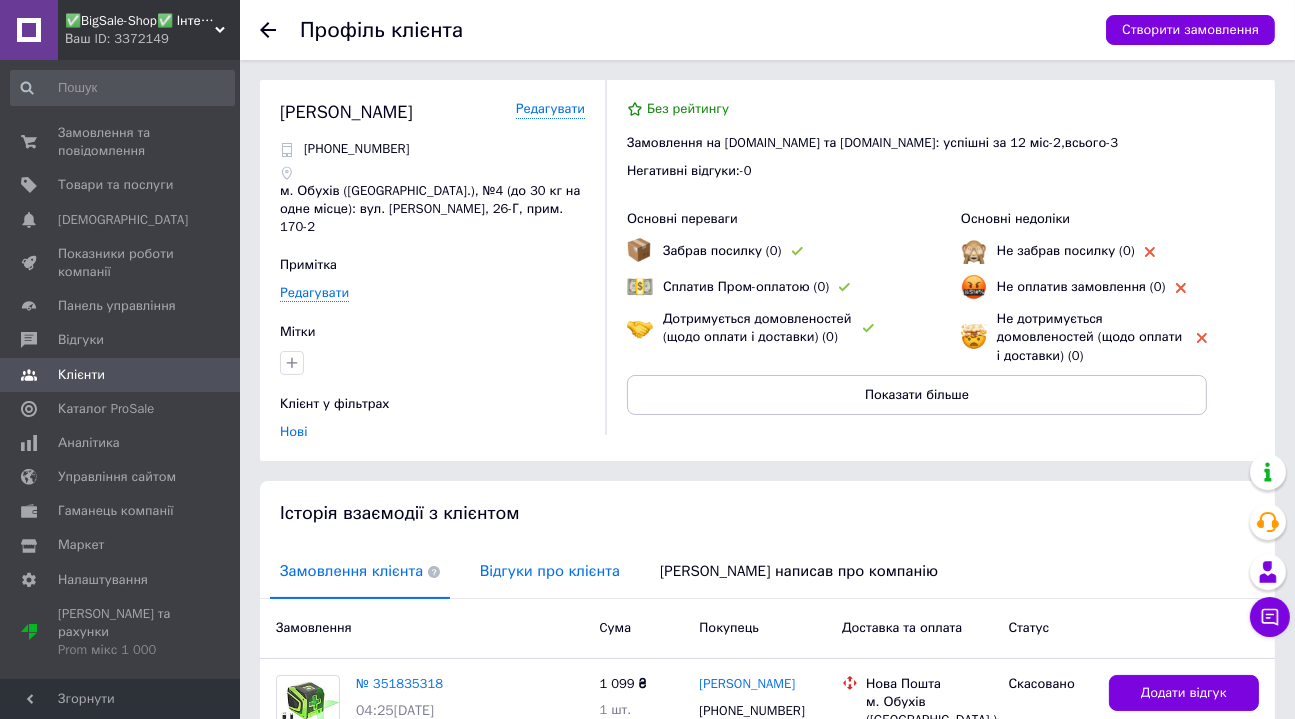 click on "Відгуки про клієнта" at bounding box center [550, 571] 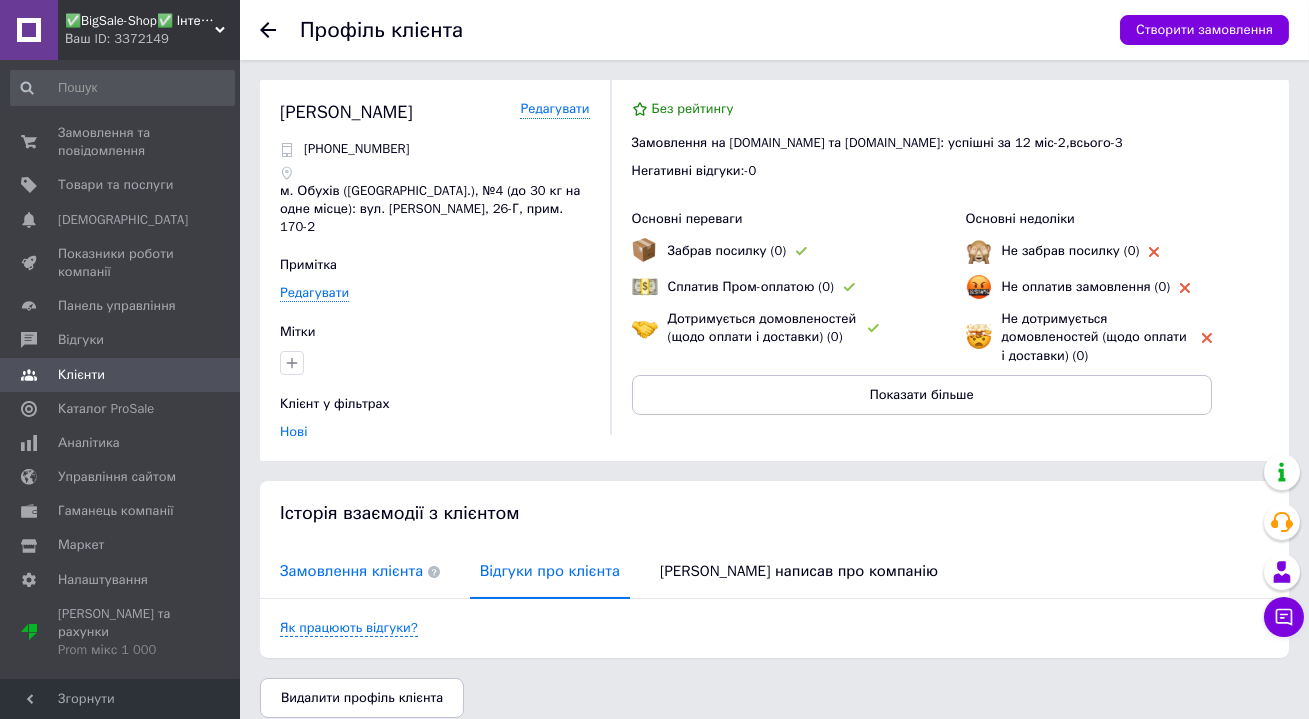 click on "Замовлення клієнта" at bounding box center [360, 571] 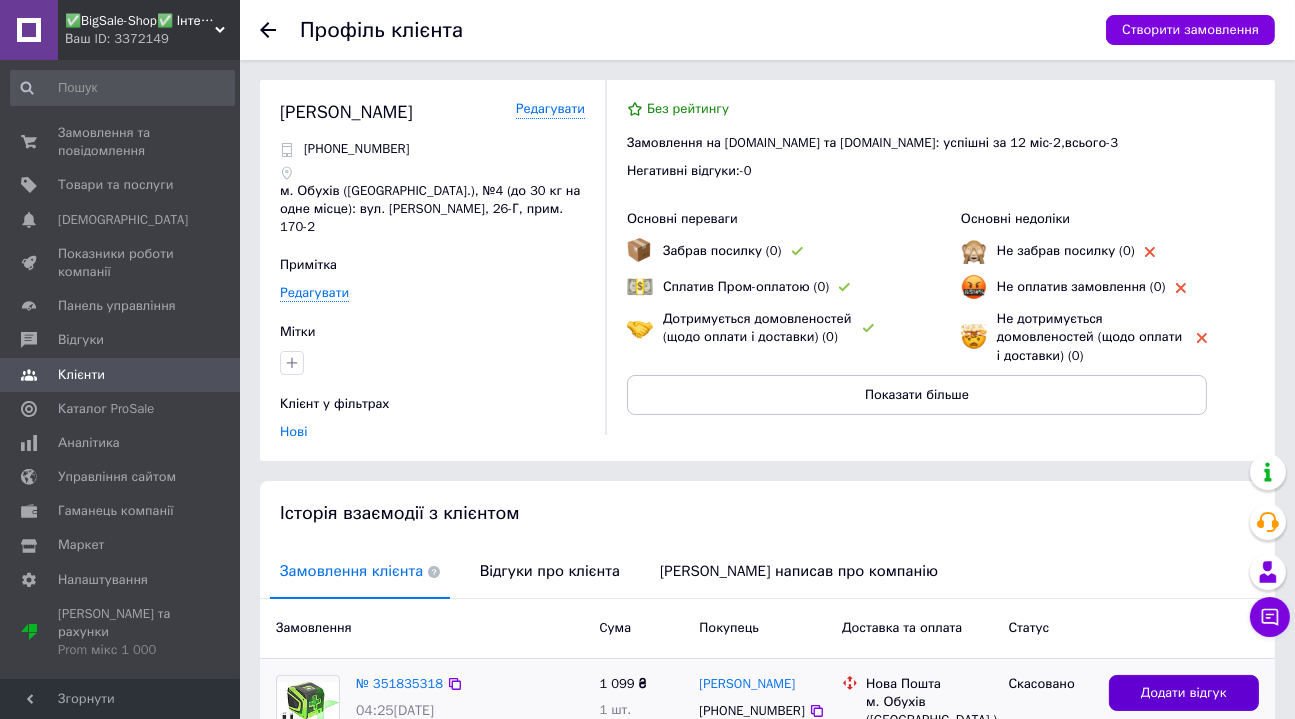 click on "Додати відгук" at bounding box center (1184, 693) 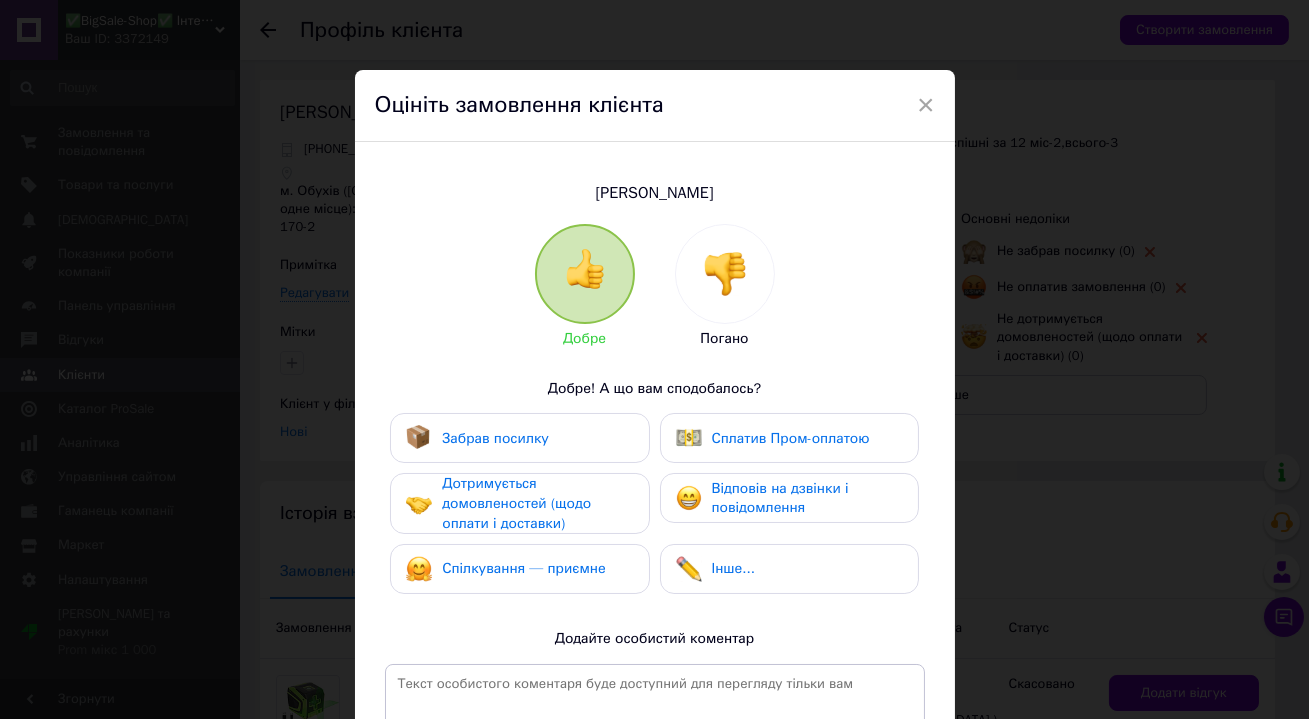 click at bounding box center (725, 274) 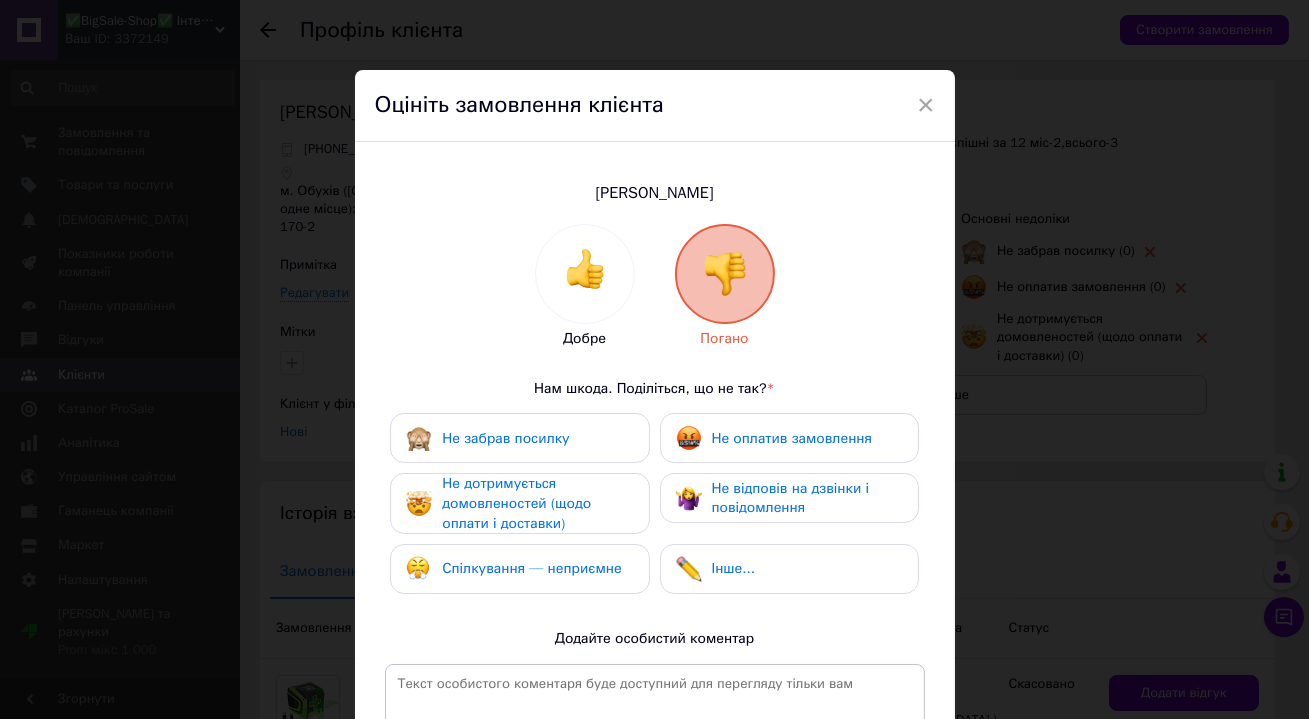 click on "Спілкування — неприємне" at bounding box center (519, 569) 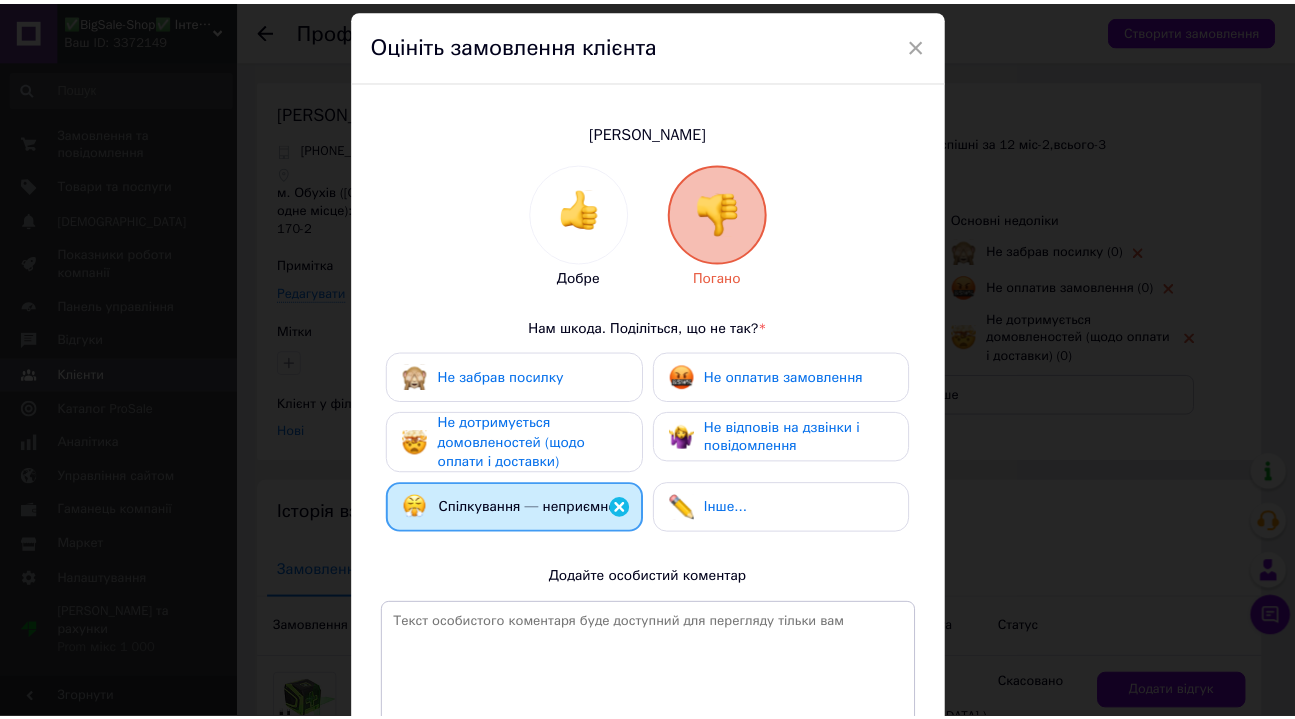 scroll, scrollTop: 181, scrollLeft: 0, axis: vertical 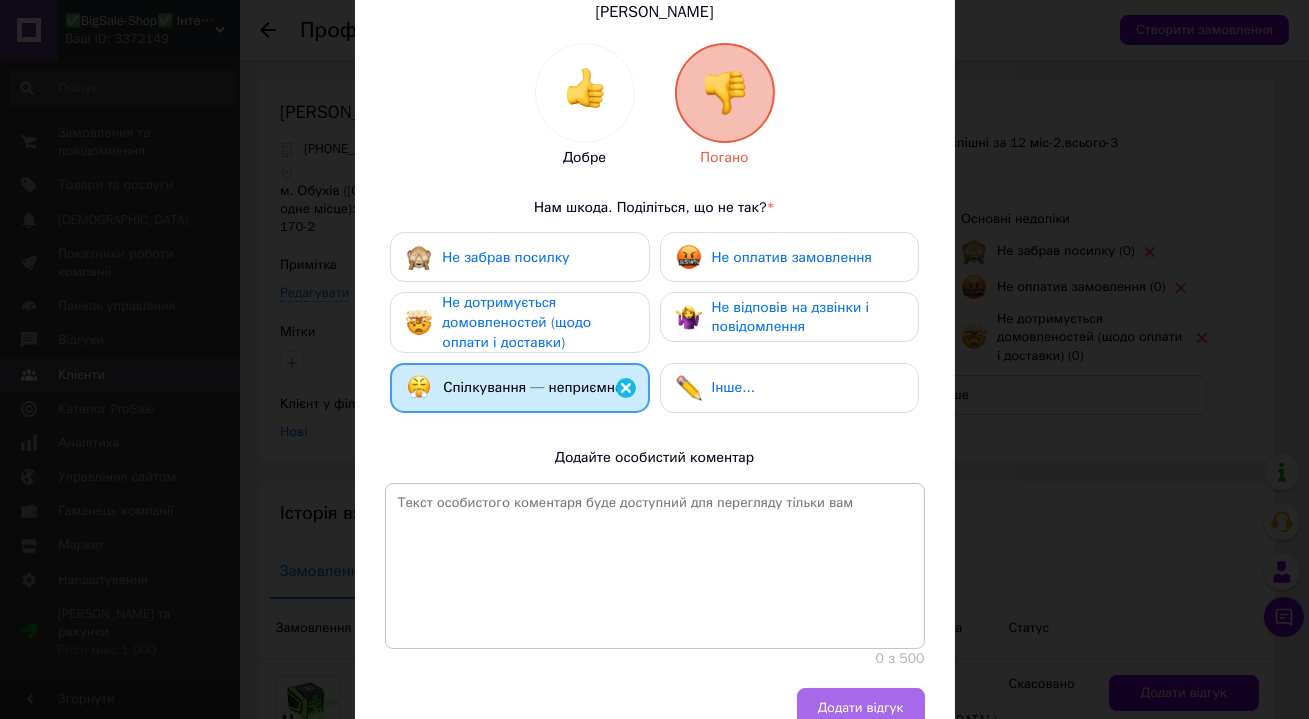 click on "Додати відгук" at bounding box center [861, 708] 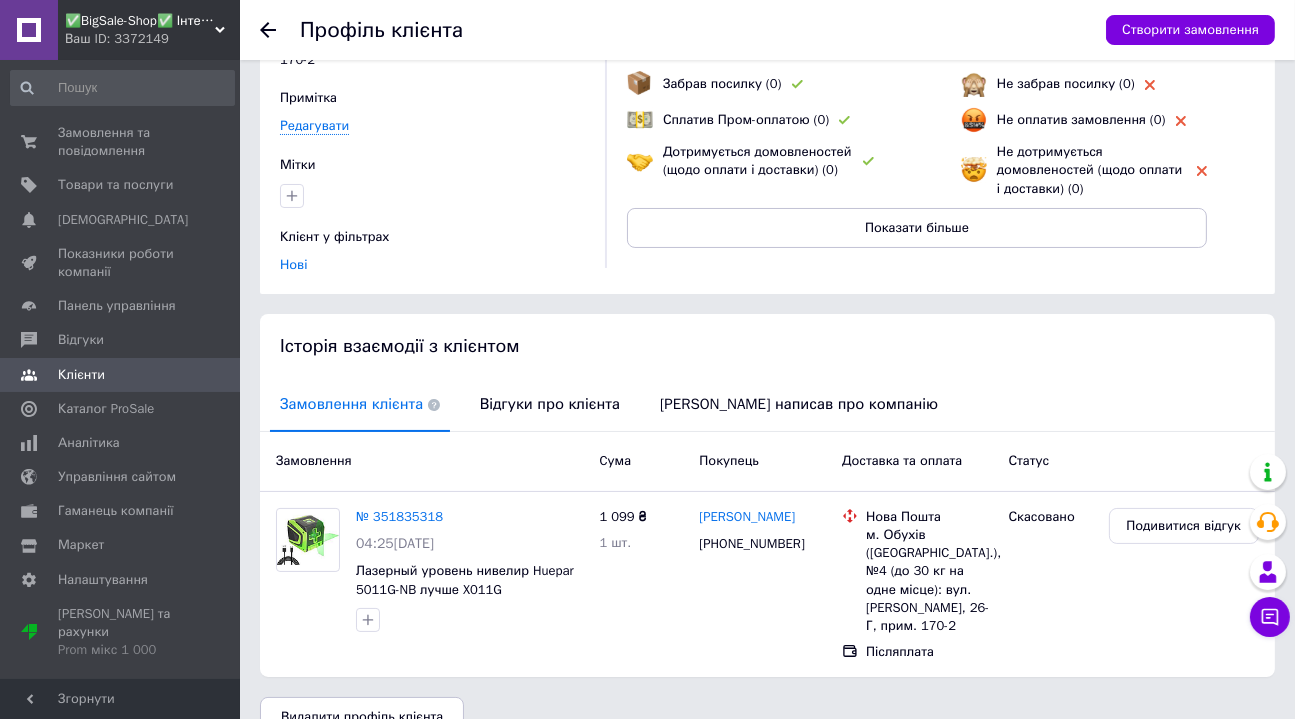 scroll, scrollTop: 0, scrollLeft: 0, axis: both 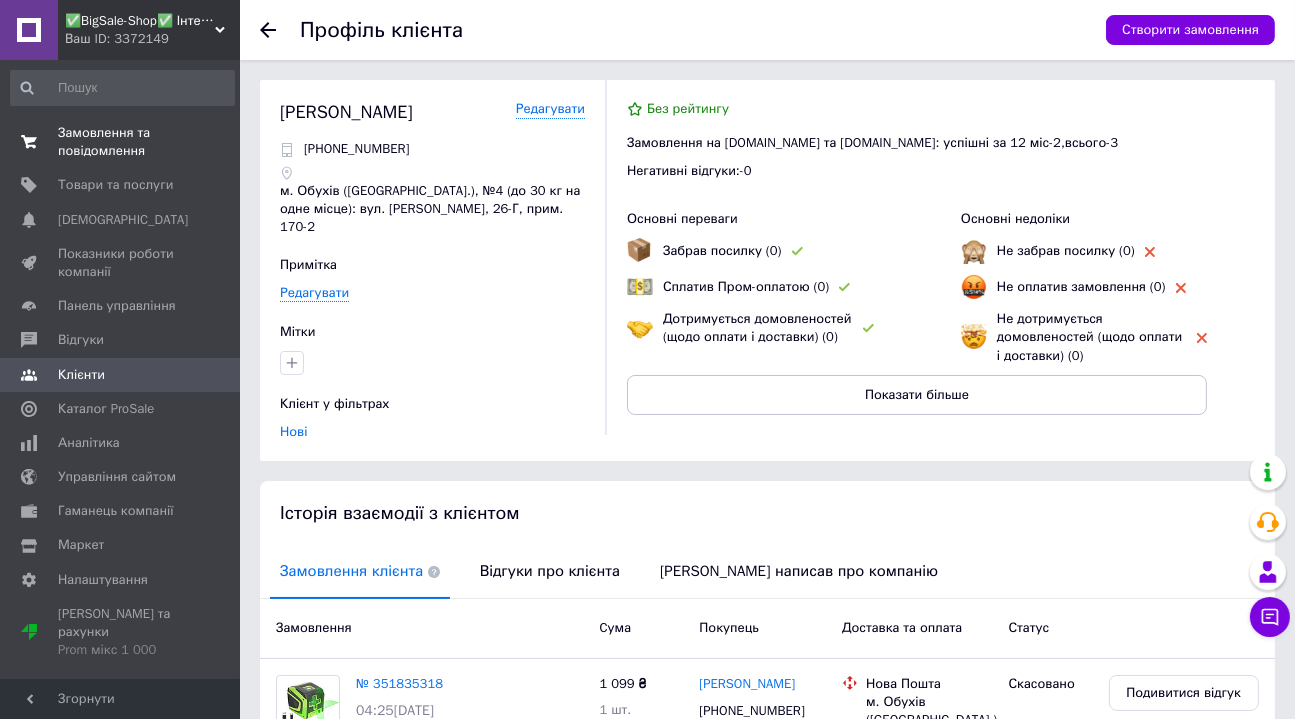 click on "Замовлення та повідомлення" at bounding box center [121, 142] 